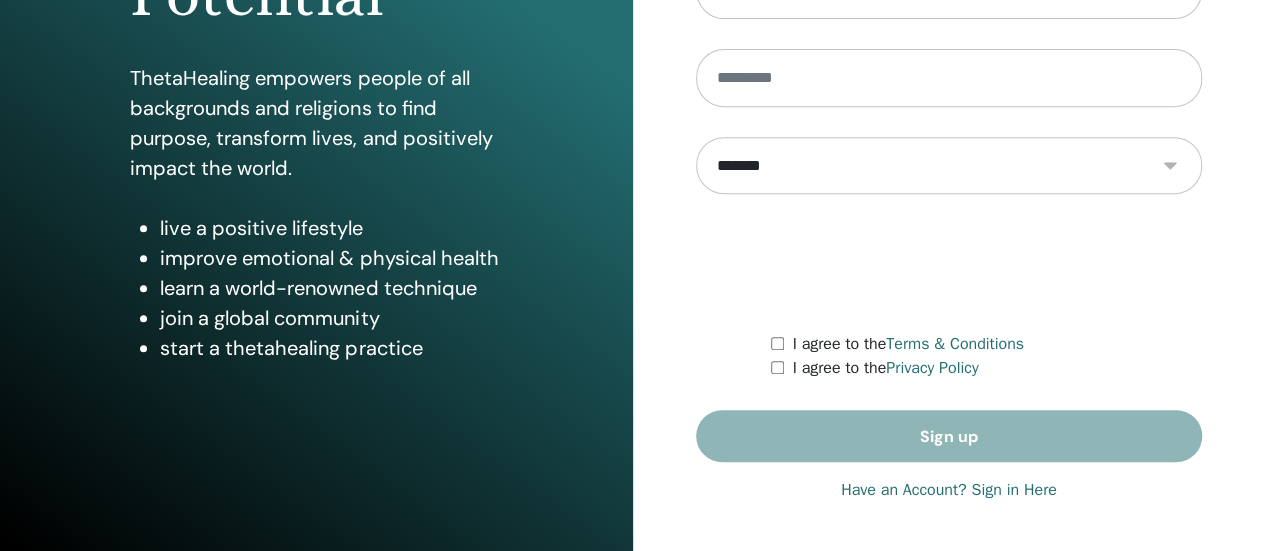 scroll, scrollTop: 8, scrollLeft: 0, axis: vertical 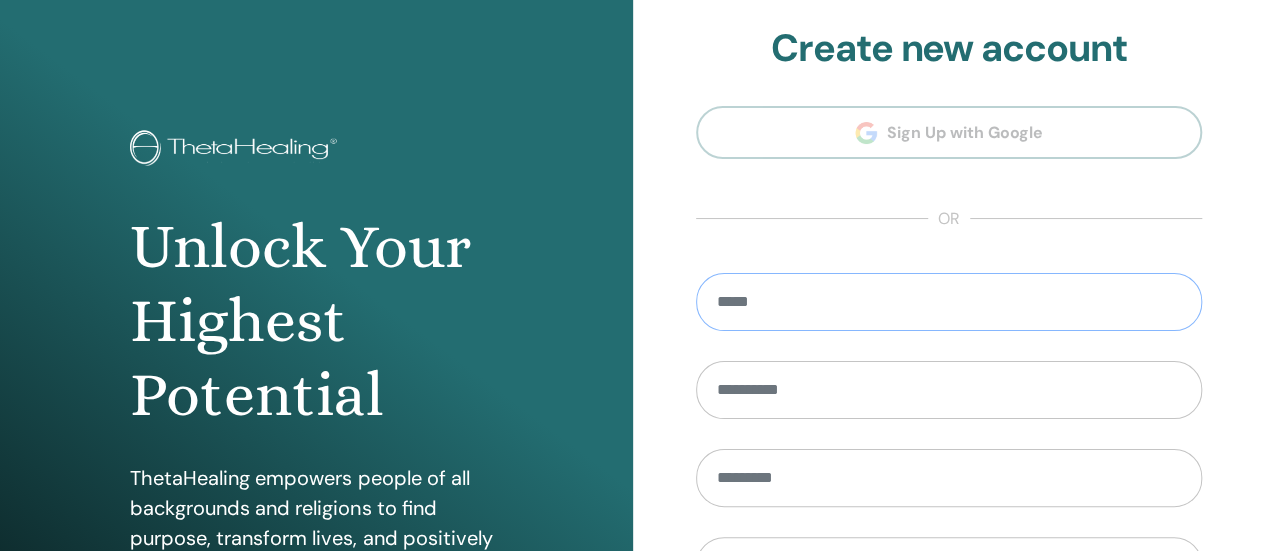 click at bounding box center [949, 302] 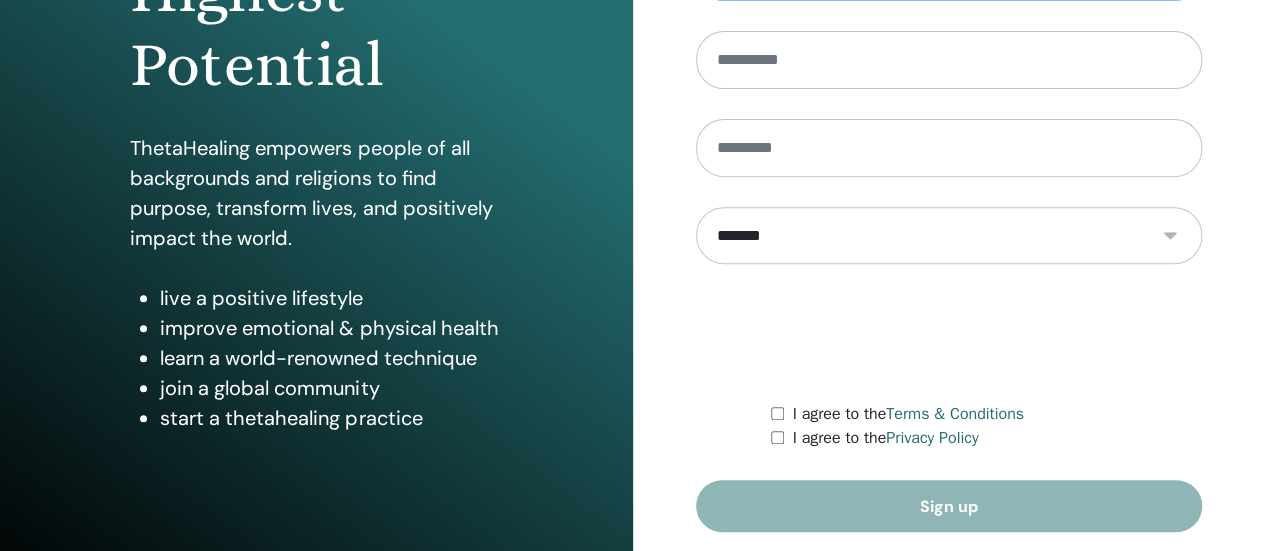 scroll, scrollTop: 408, scrollLeft: 0, axis: vertical 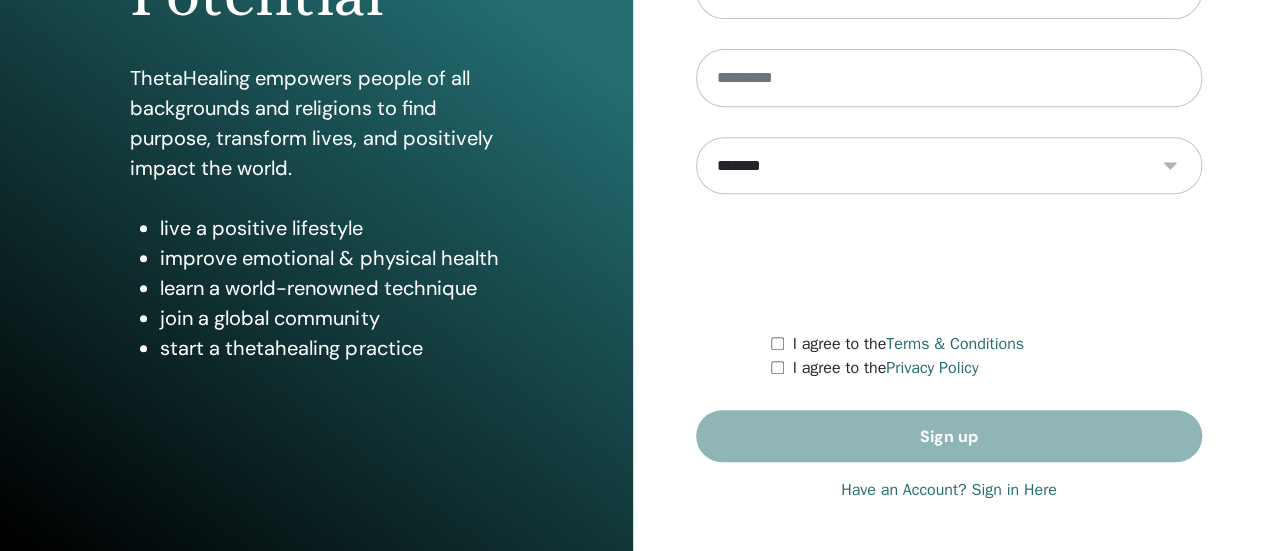 click on "Have an Account? Sign in Here" at bounding box center (949, 490) 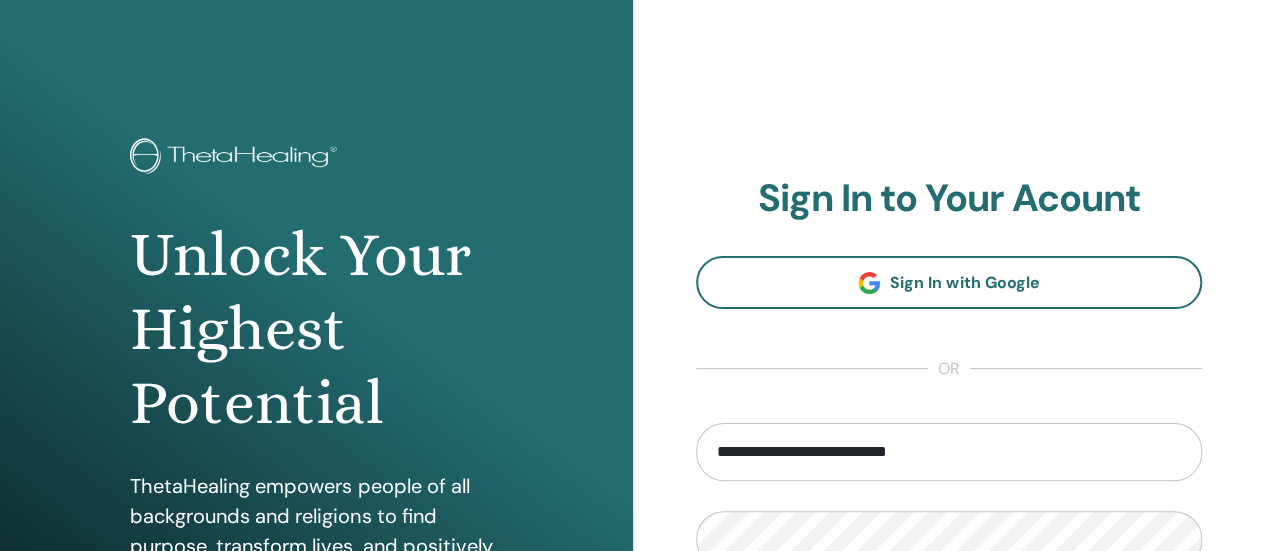 scroll, scrollTop: 300, scrollLeft: 0, axis: vertical 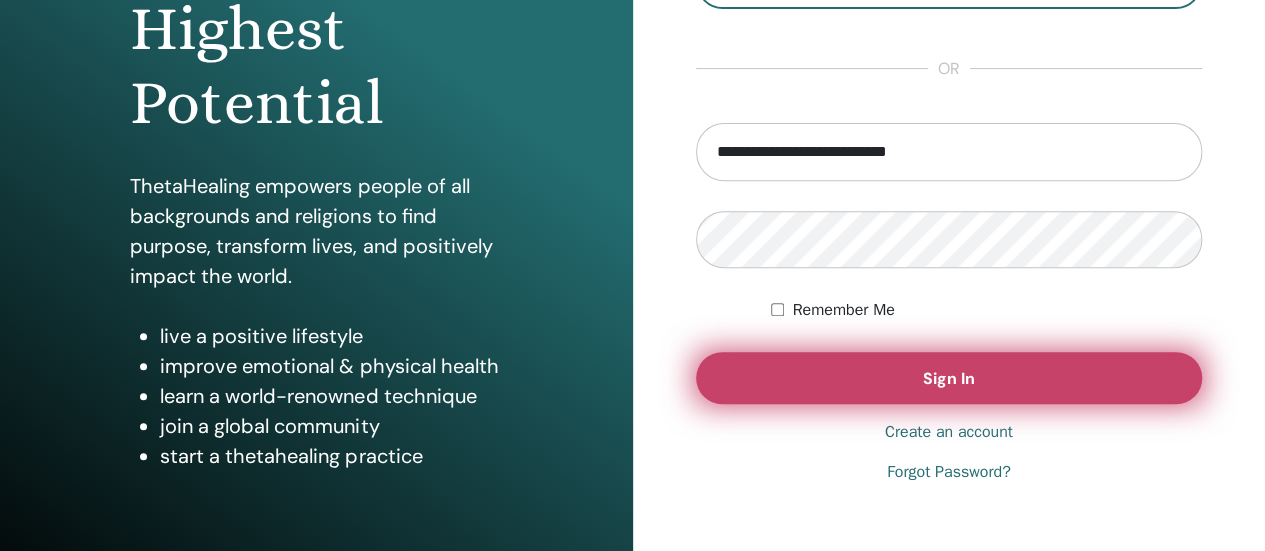 click on "Sign In" at bounding box center [949, 378] 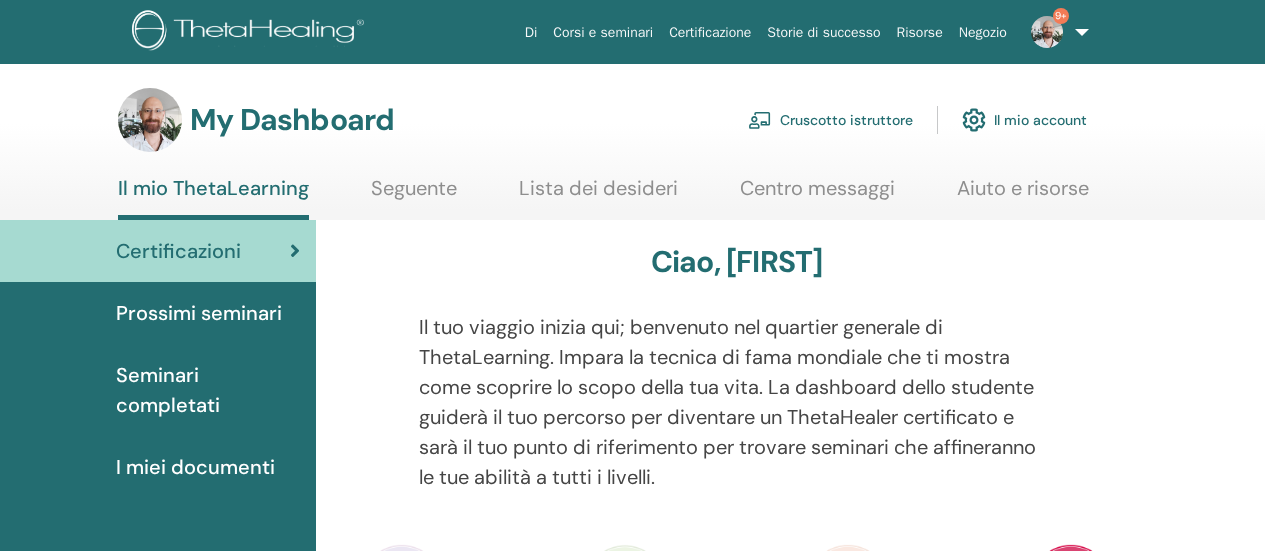 scroll, scrollTop: 0, scrollLeft: 0, axis: both 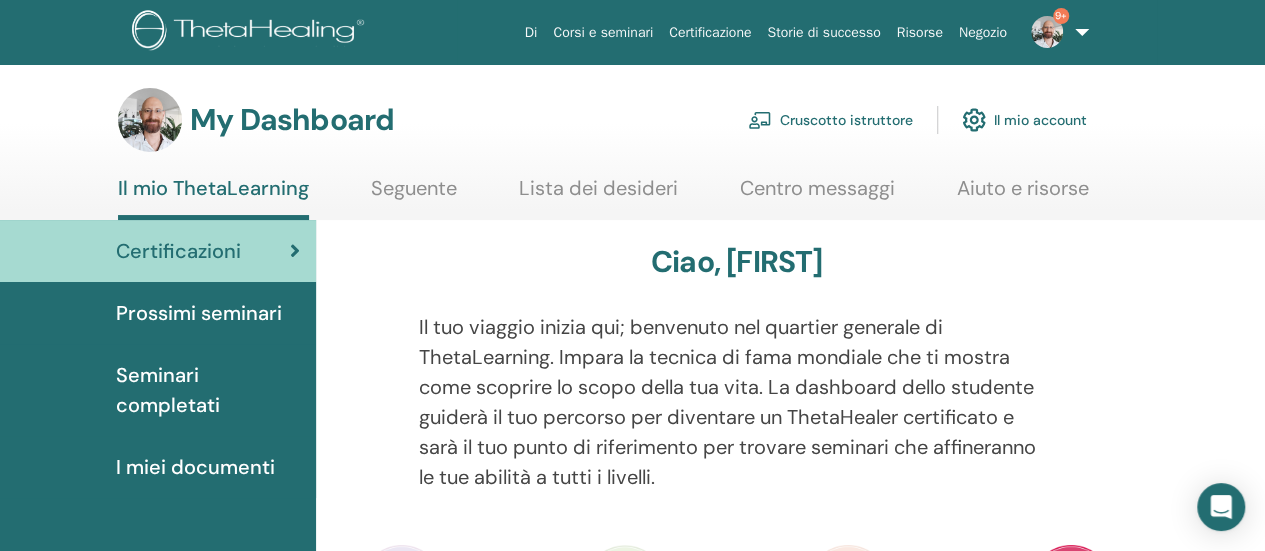 click on "Cruscotto istruttore" at bounding box center [830, 120] 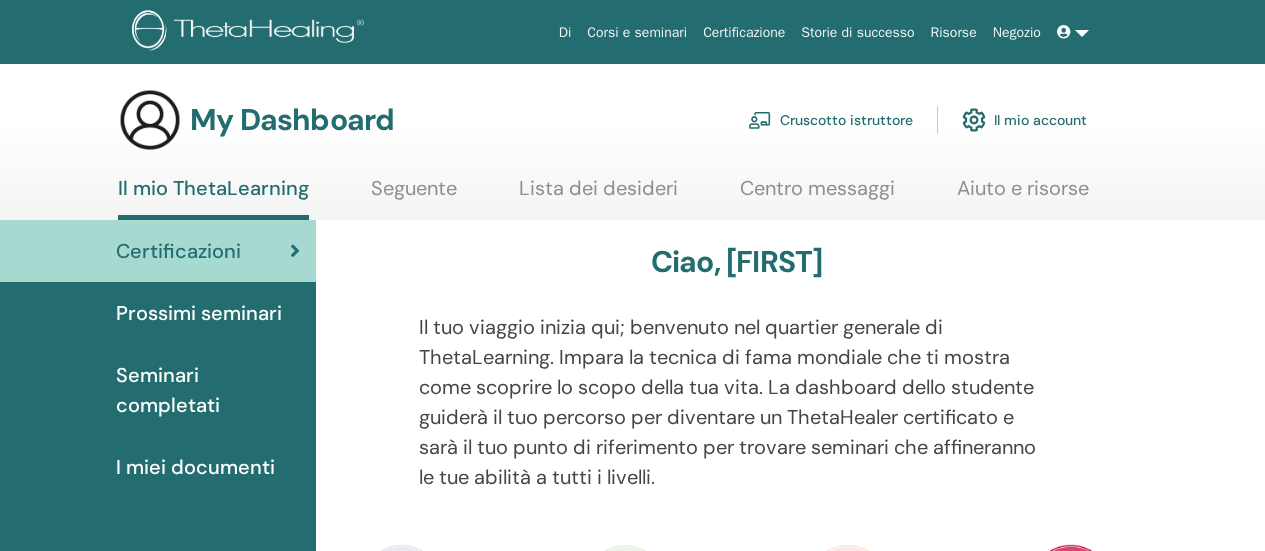 scroll, scrollTop: 0, scrollLeft: 0, axis: both 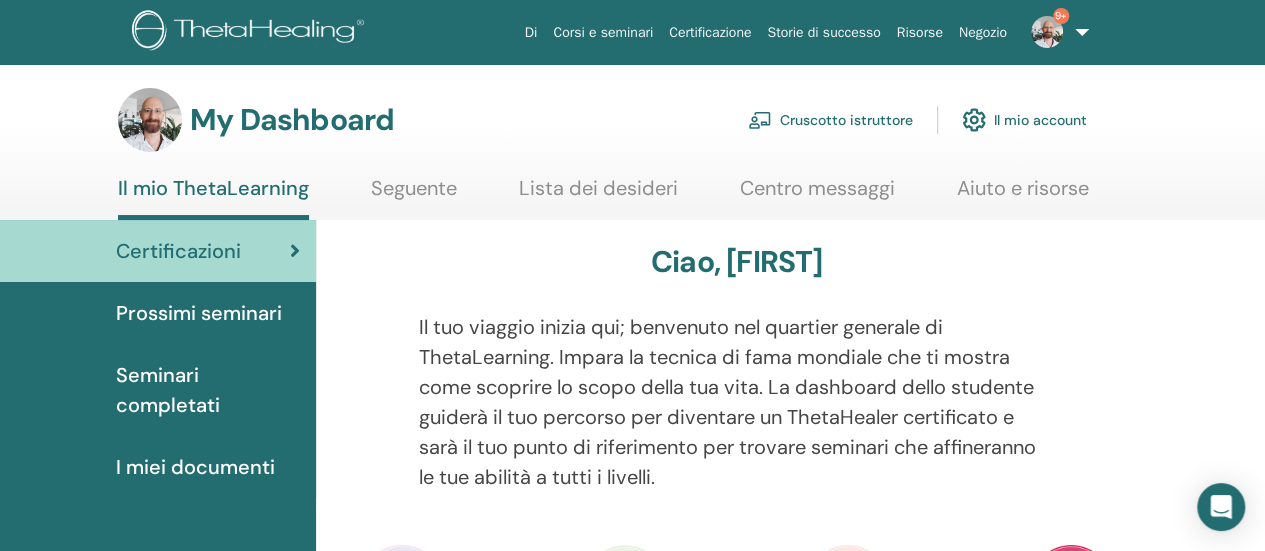 click on "Cruscotto istruttore" at bounding box center (830, 120) 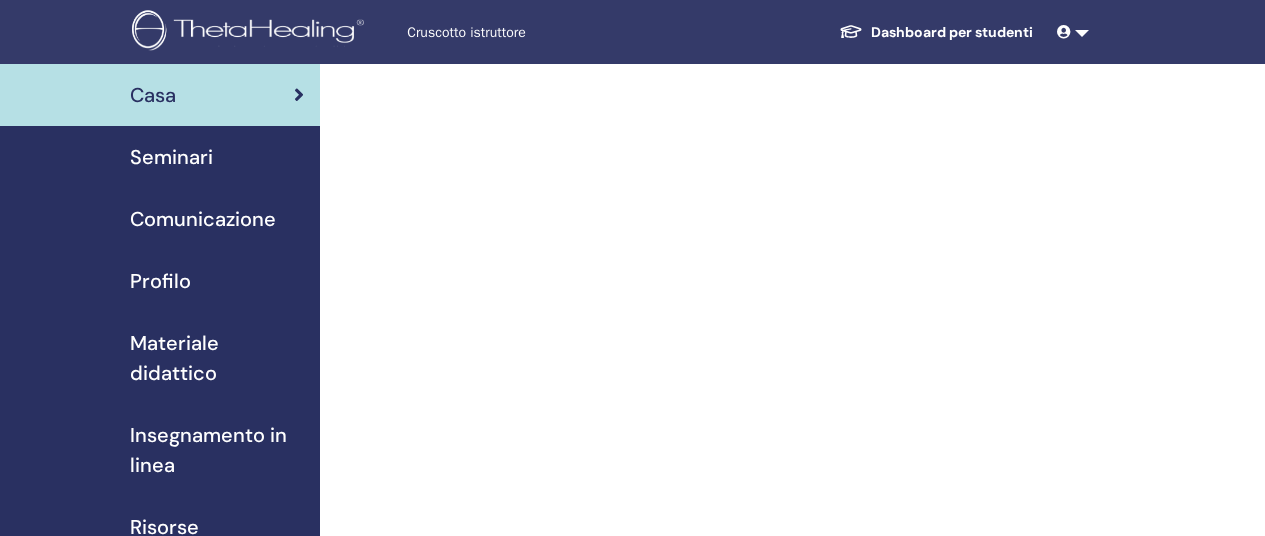 scroll, scrollTop: 0, scrollLeft: 0, axis: both 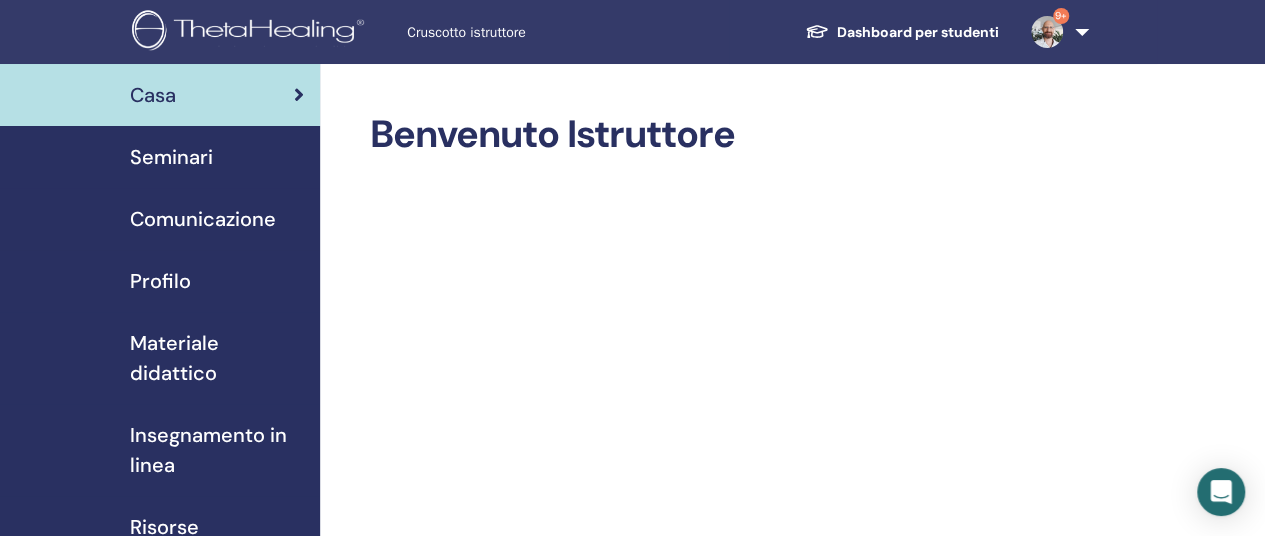 click on "Seminari" at bounding box center (171, 157) 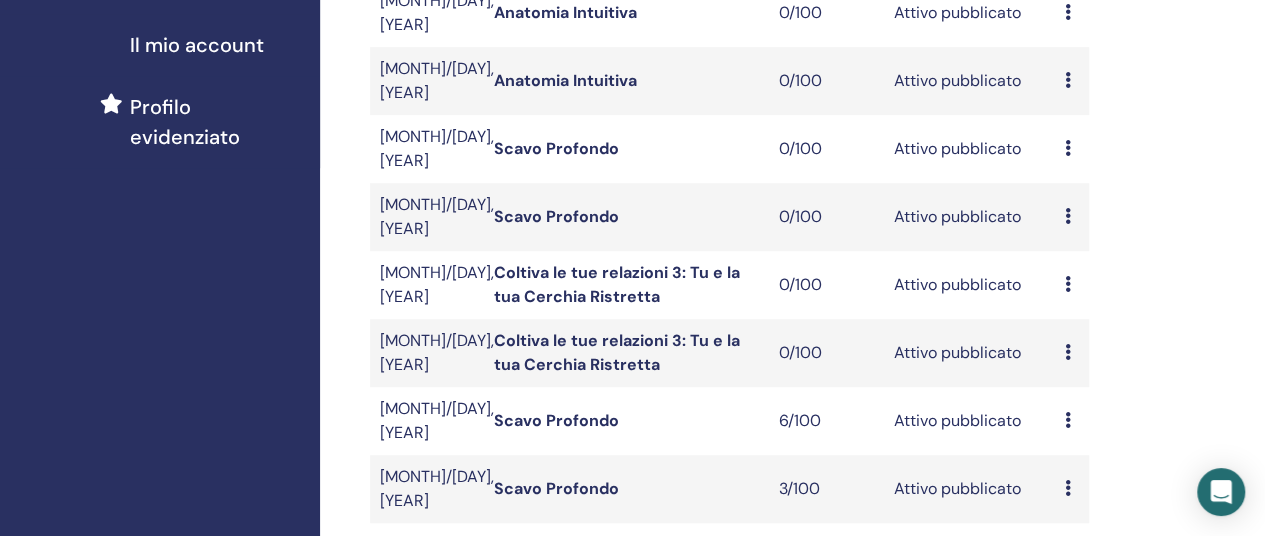 scroll, scrollTop: 600, scrollLeft: 0, axis: vertical 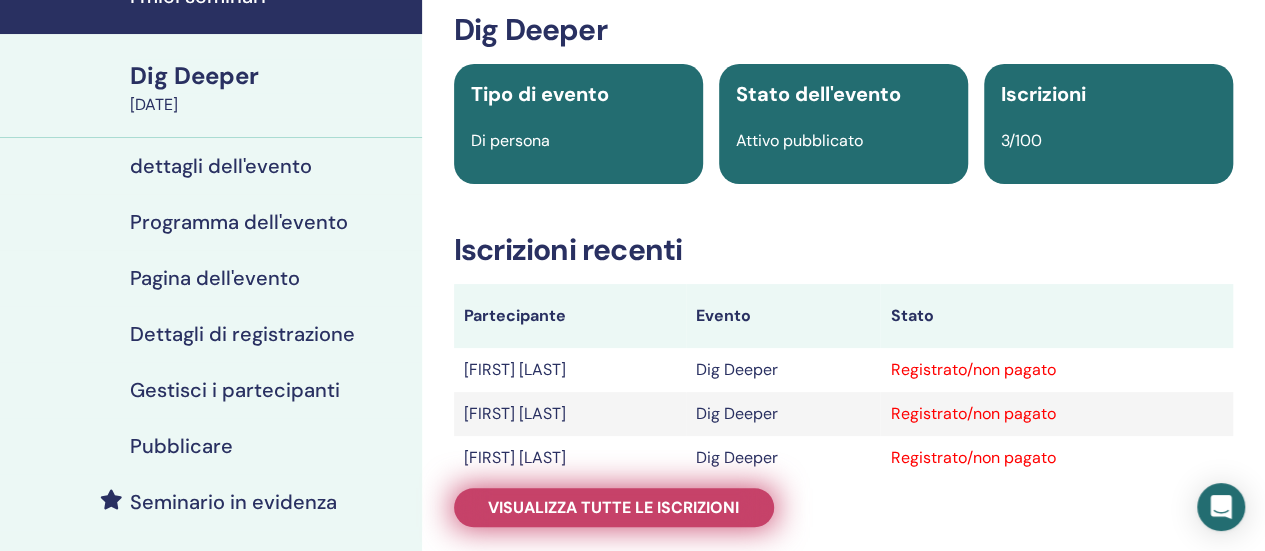 click on "Visualizza tutte le iscrizioni" at bounding box center [613, 507] 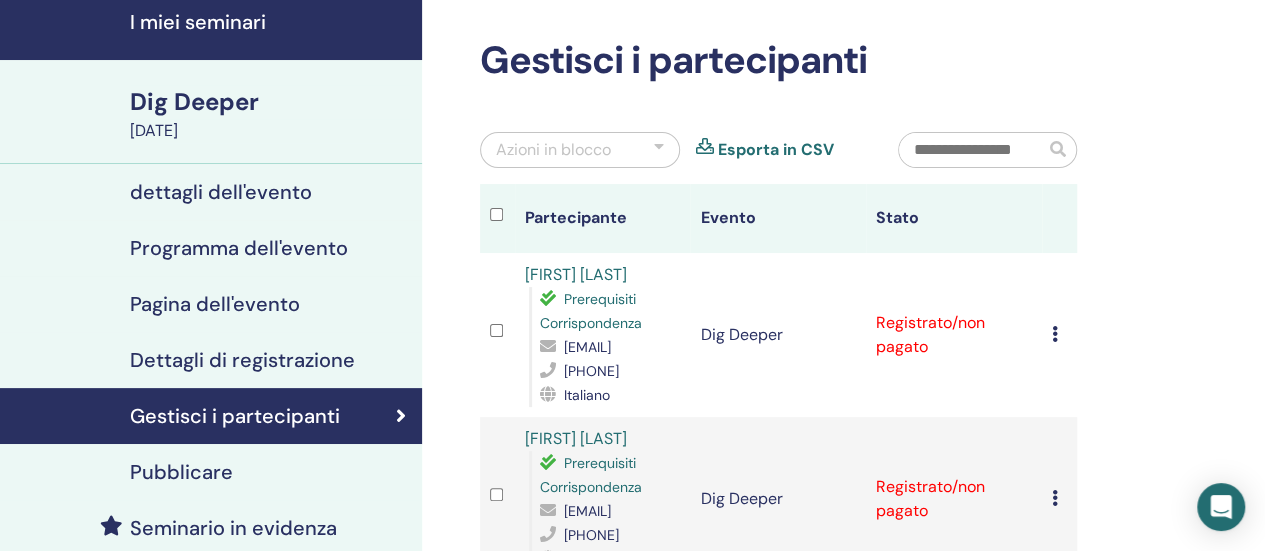 scroll, scrollTop: 0, scrollLeft: 0, axis: both 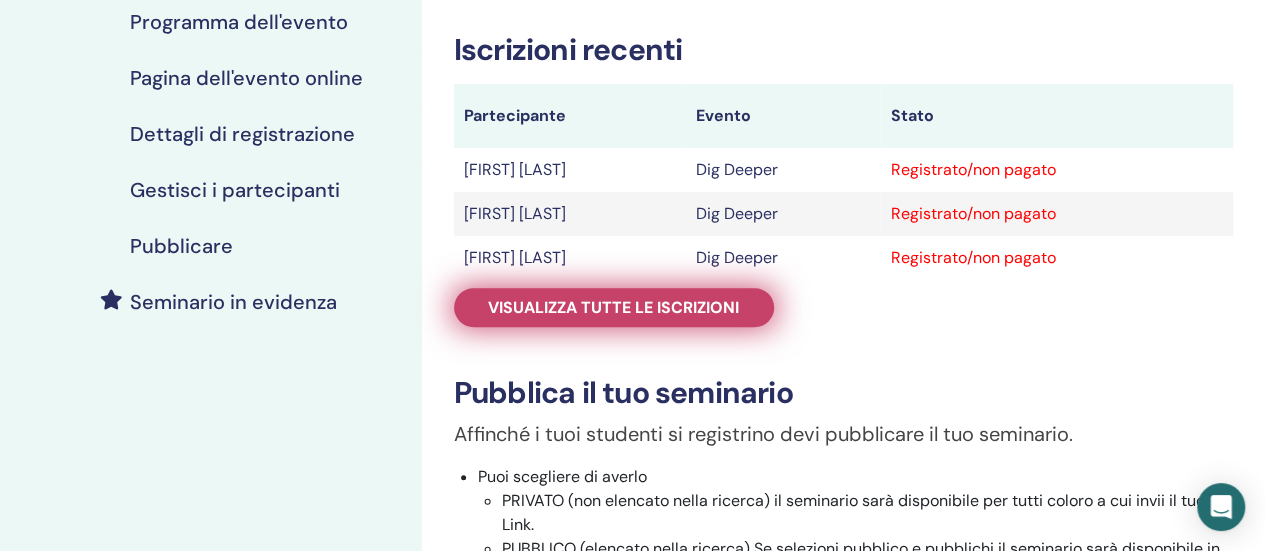 click on "Visualizza tutte le iscrizioni" at bounding box center [614, 307] 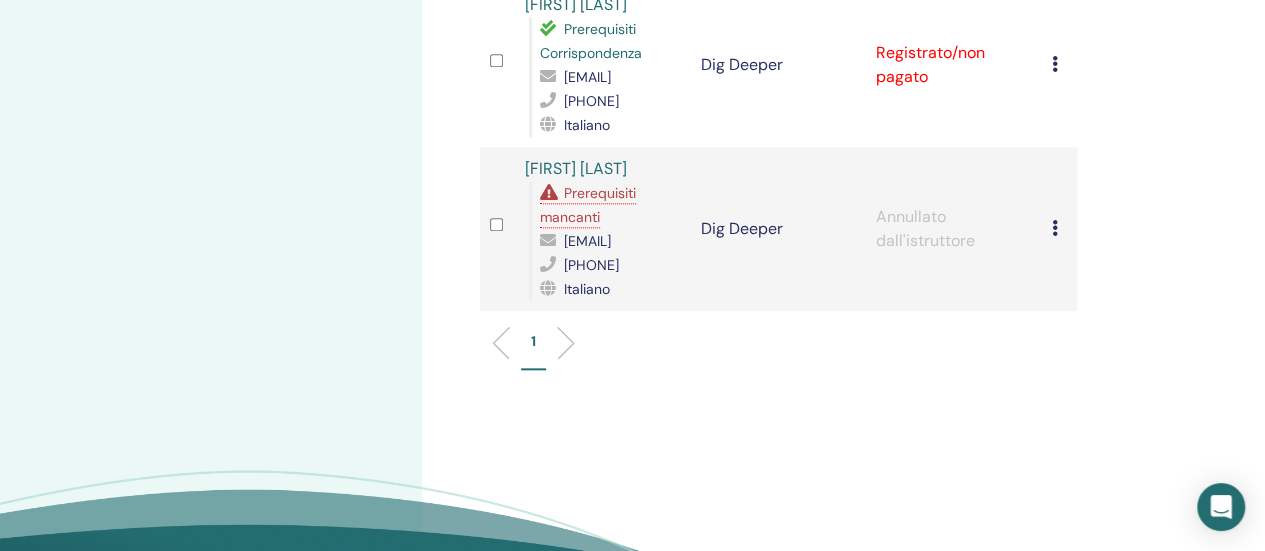 scroll, scrollTop: 800, scrollLeft: 0, axis: vertical 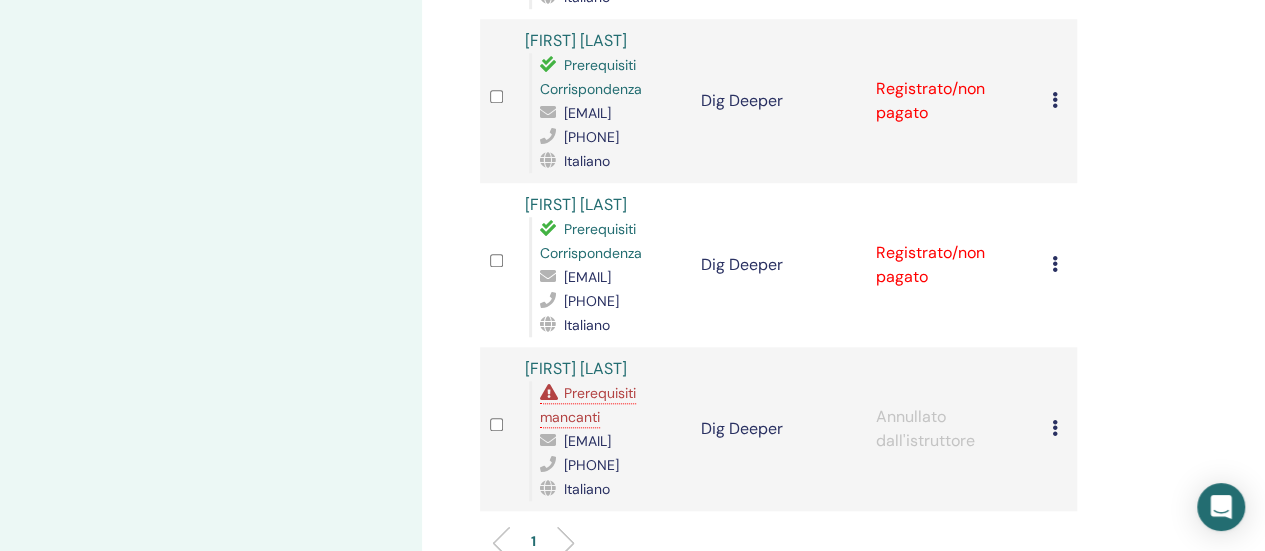click at bounding box center [1055, 100] 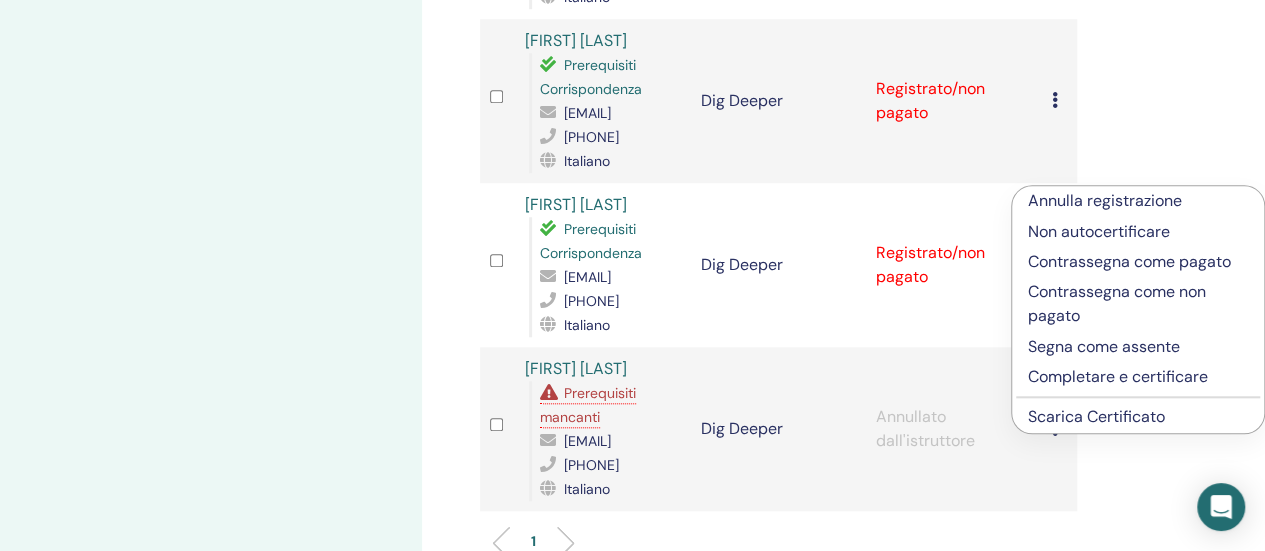 drag, startPoint x: 1062, startPoint y: 205, endPoint x: 1068, endPoint y: 293, distance: 88.20431 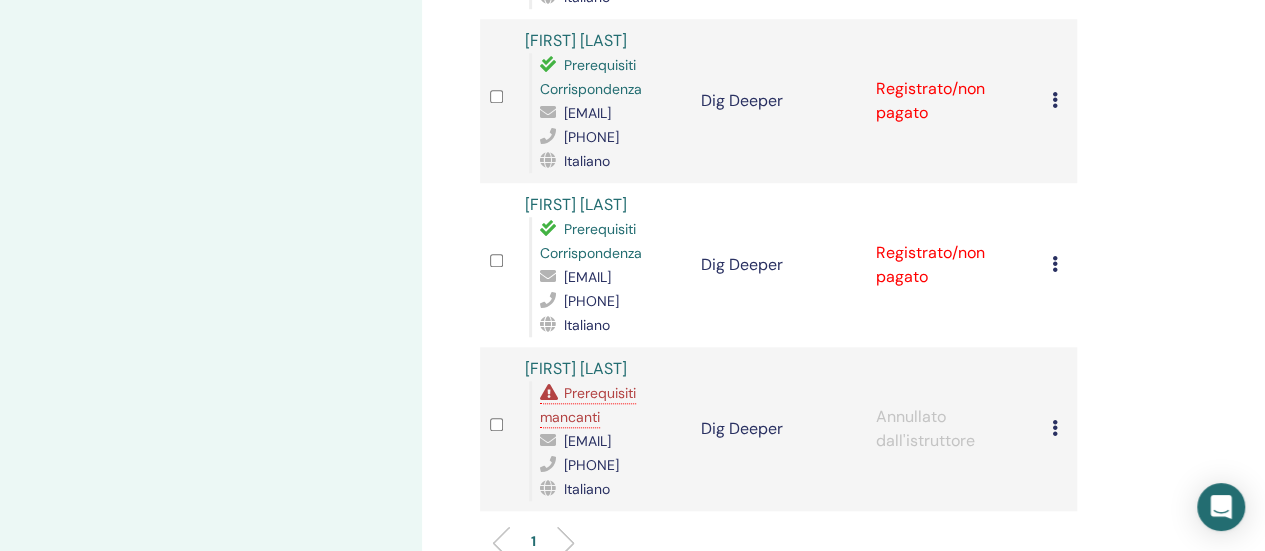 click at bounding box center (1055, 100) 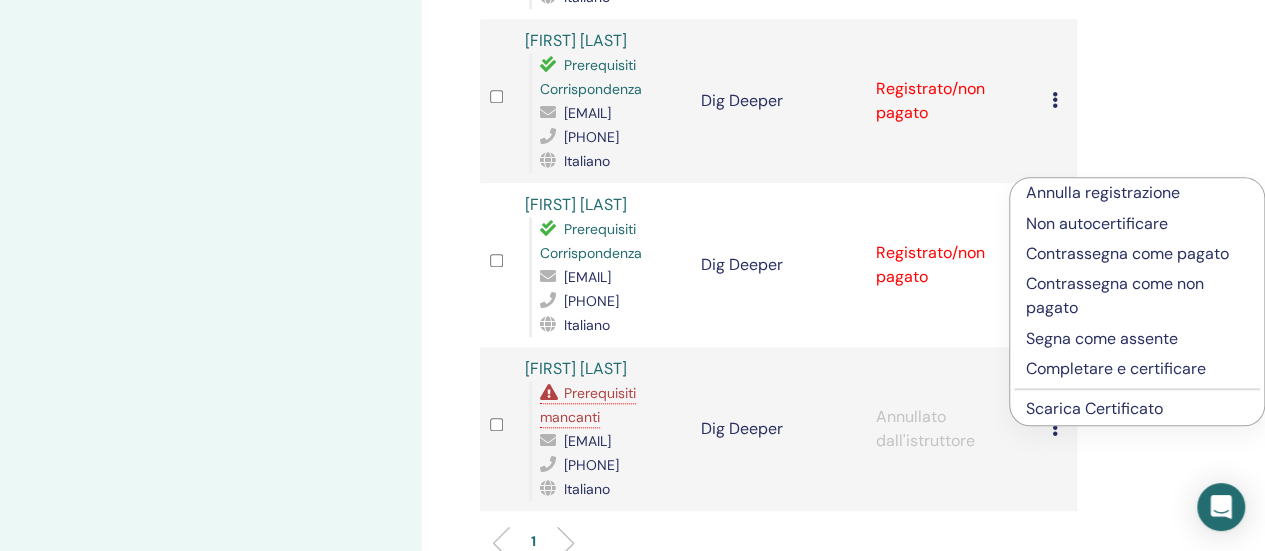 click on "Annulla registrazione" at bounding box center (1137, 193) 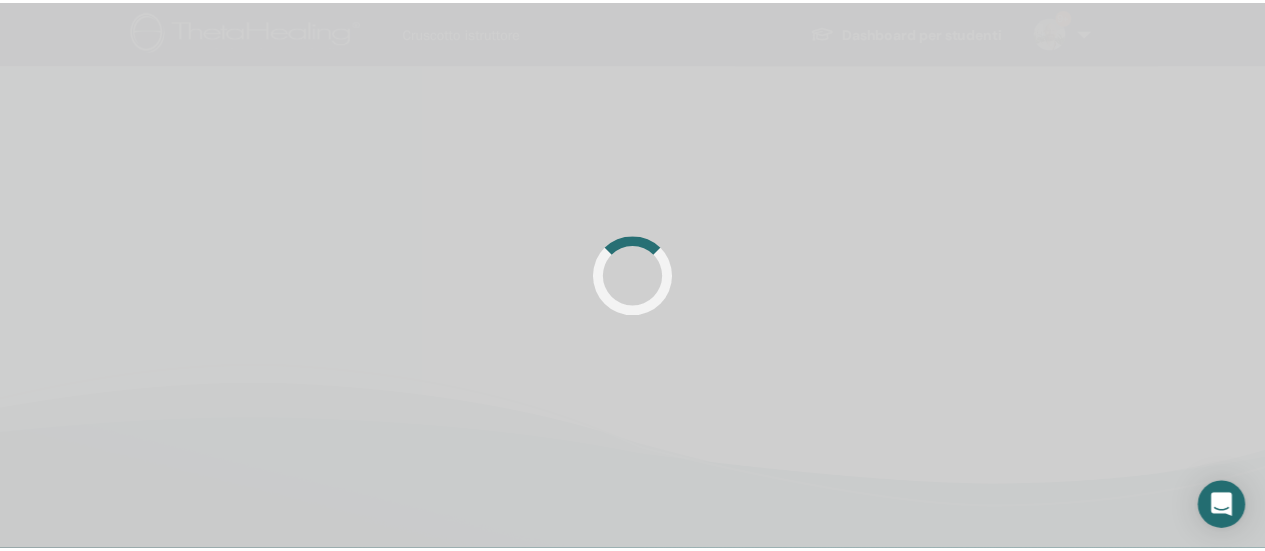 scroll, scrollTop: 476, scrollLeft: 0, axis: vertical 